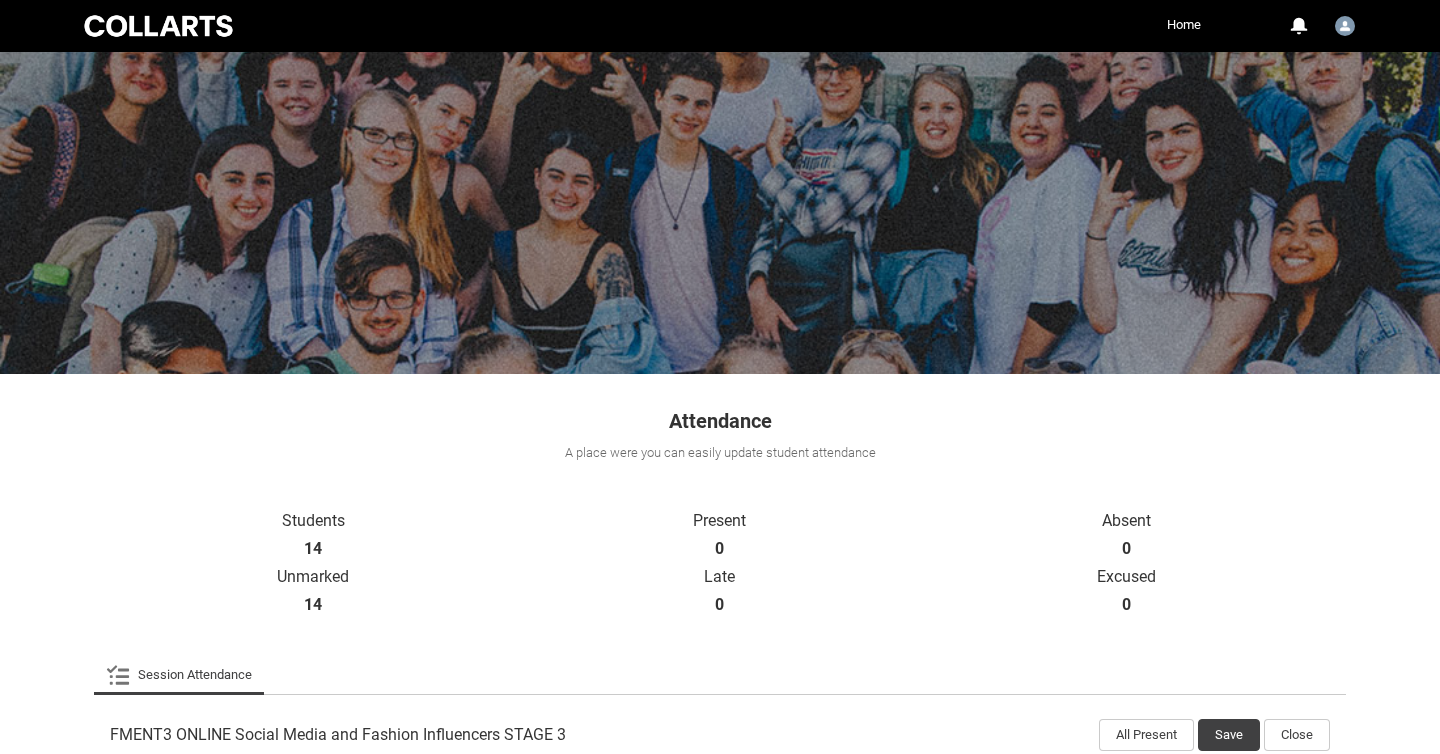 scroll, scrollTop: 668, scrollLeft: 0, axis: vertical 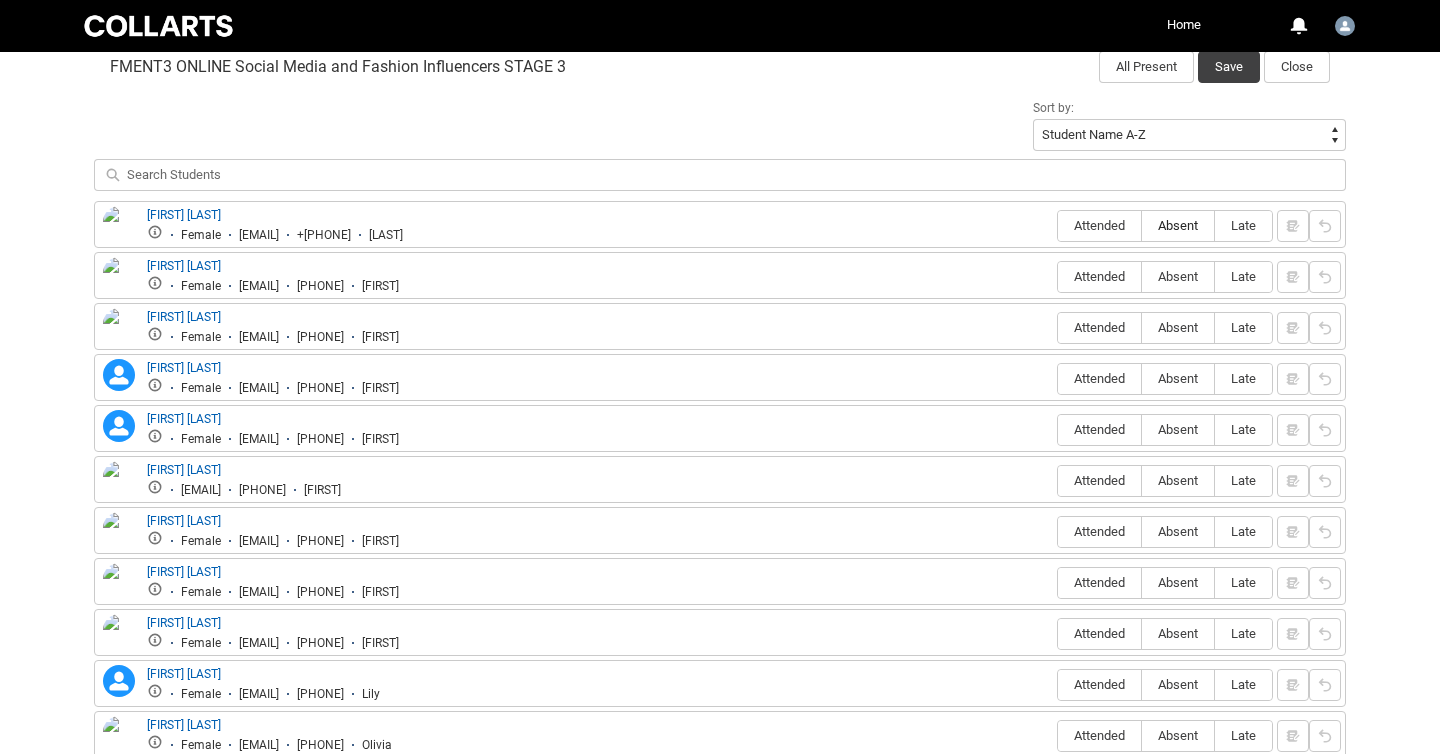 click on "Absent" at bounding box center [1178, 225] 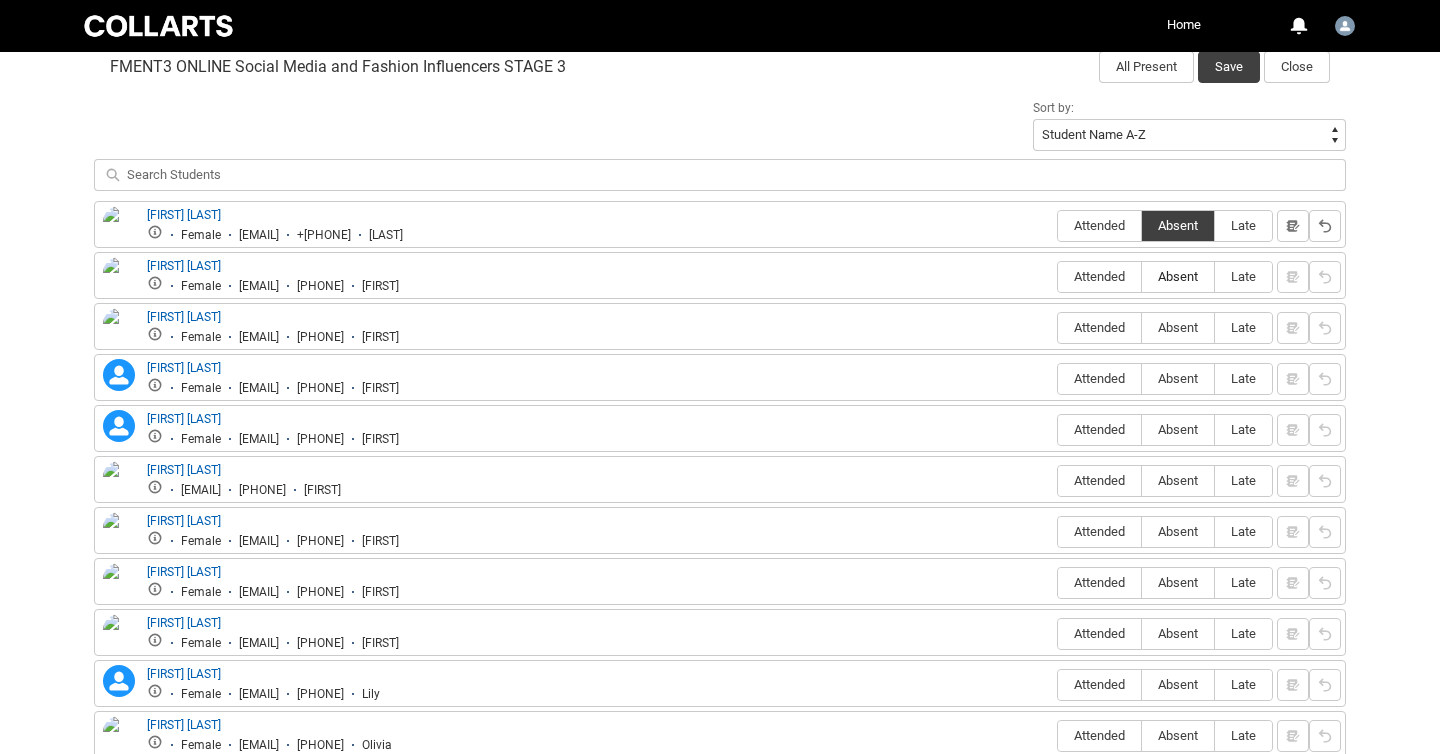 click on "Absent" at bounding box center (1178, 276) 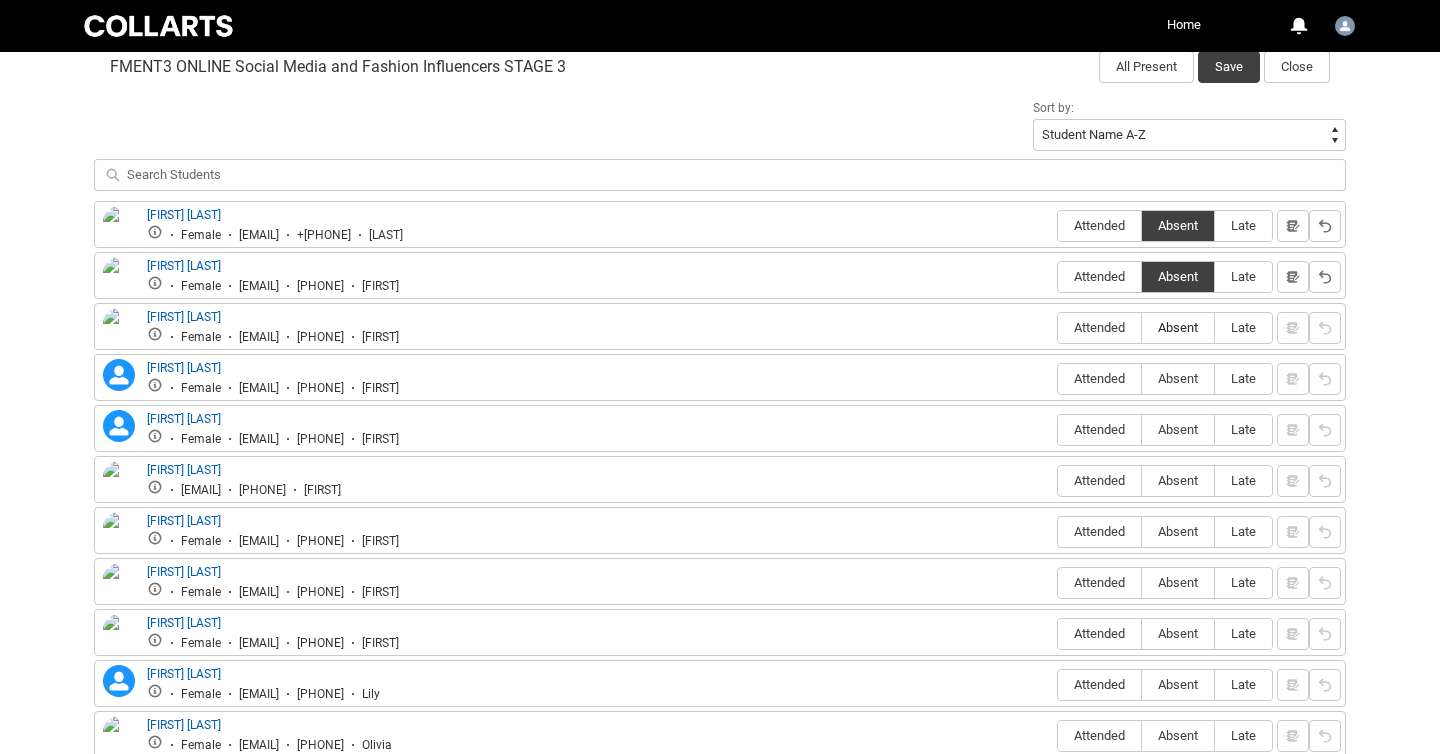 click on "Absent" at bounding box center [1178, 327] 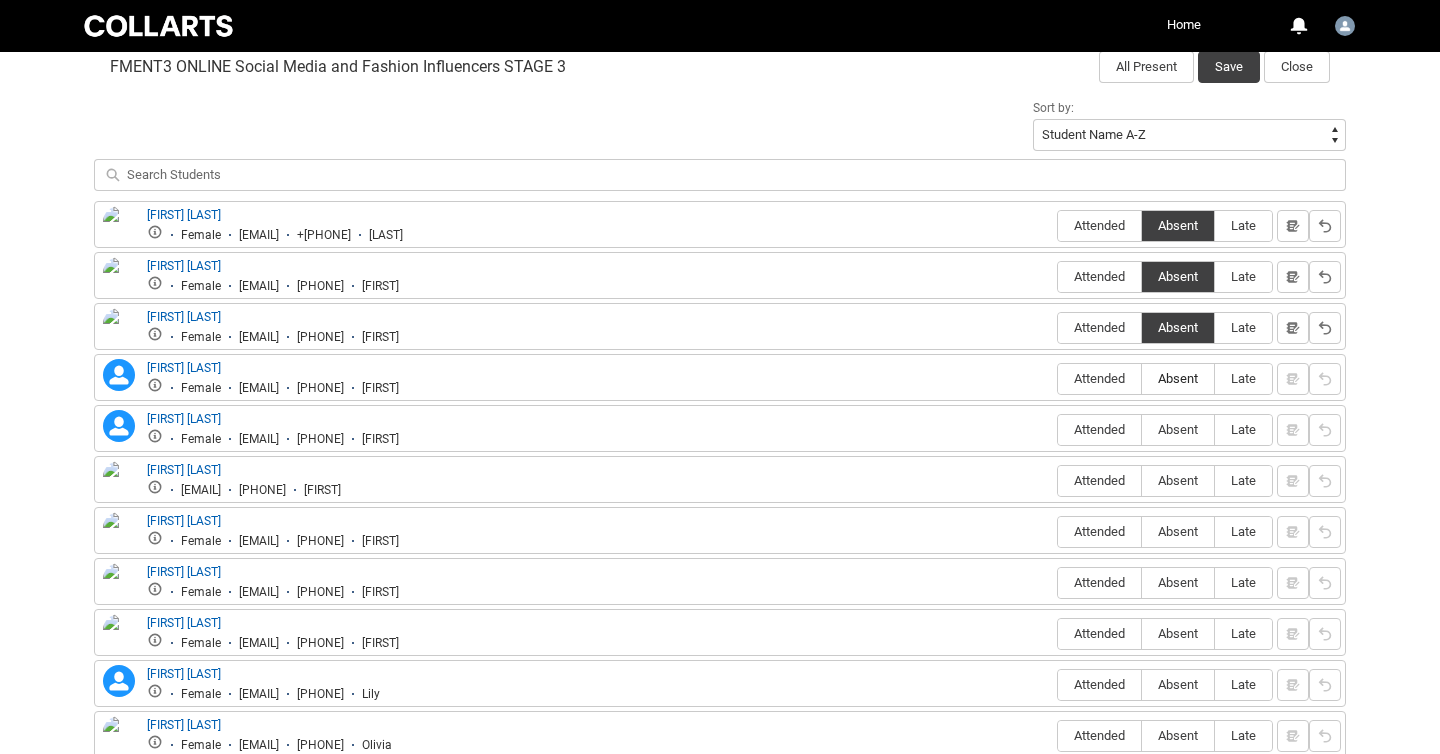 click on "Absent" at bounding box center (1178, 378) 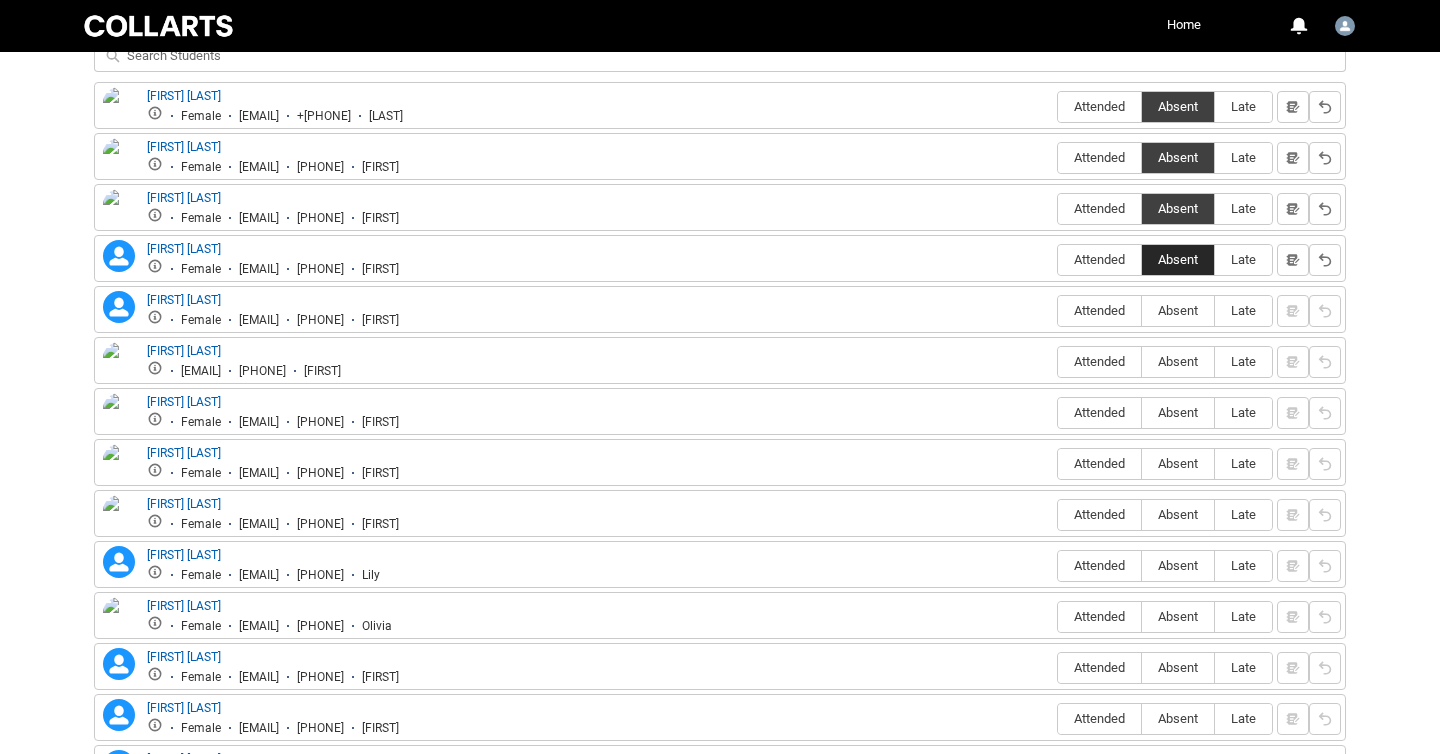 scroll, scrollTop: 788, scrollLeft: 0, axis: vertical 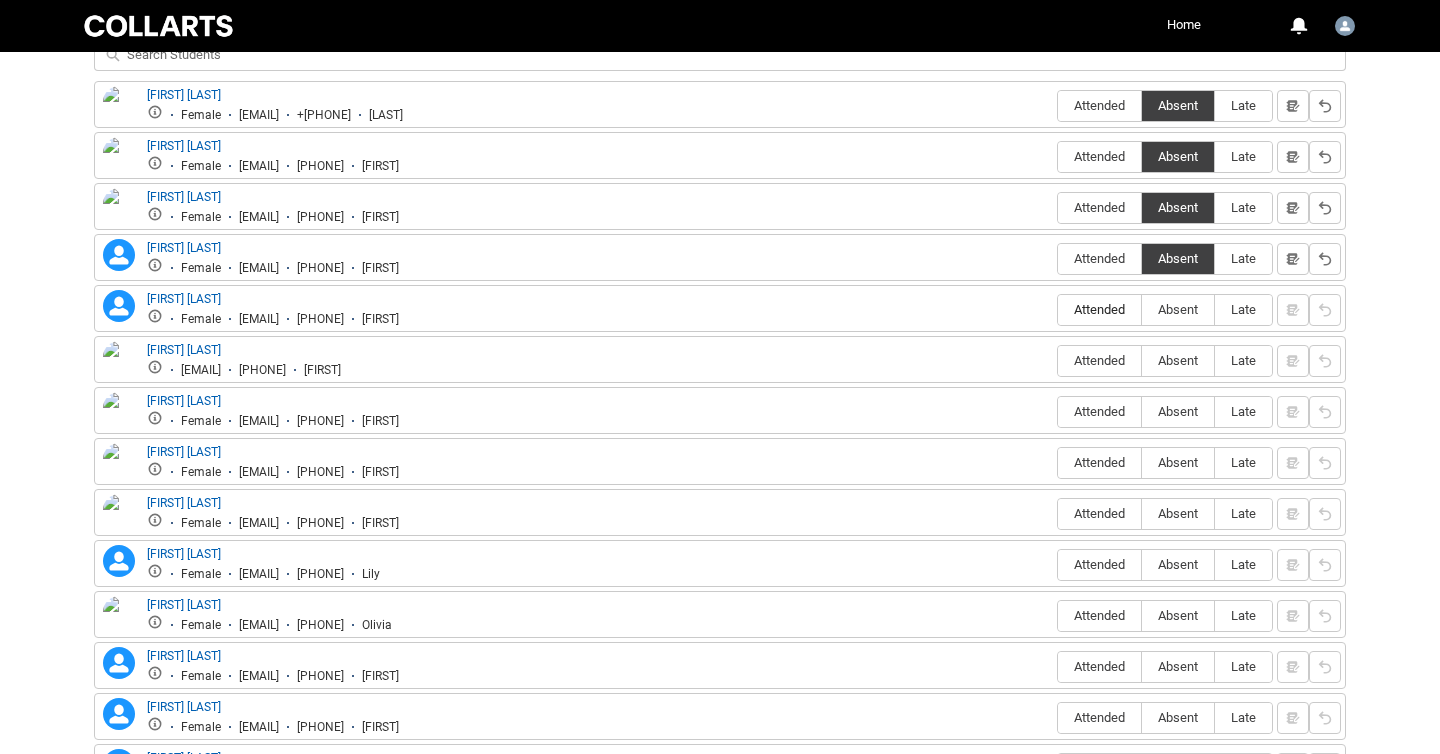 click on "Attended" at bounding box center (1099, 309) 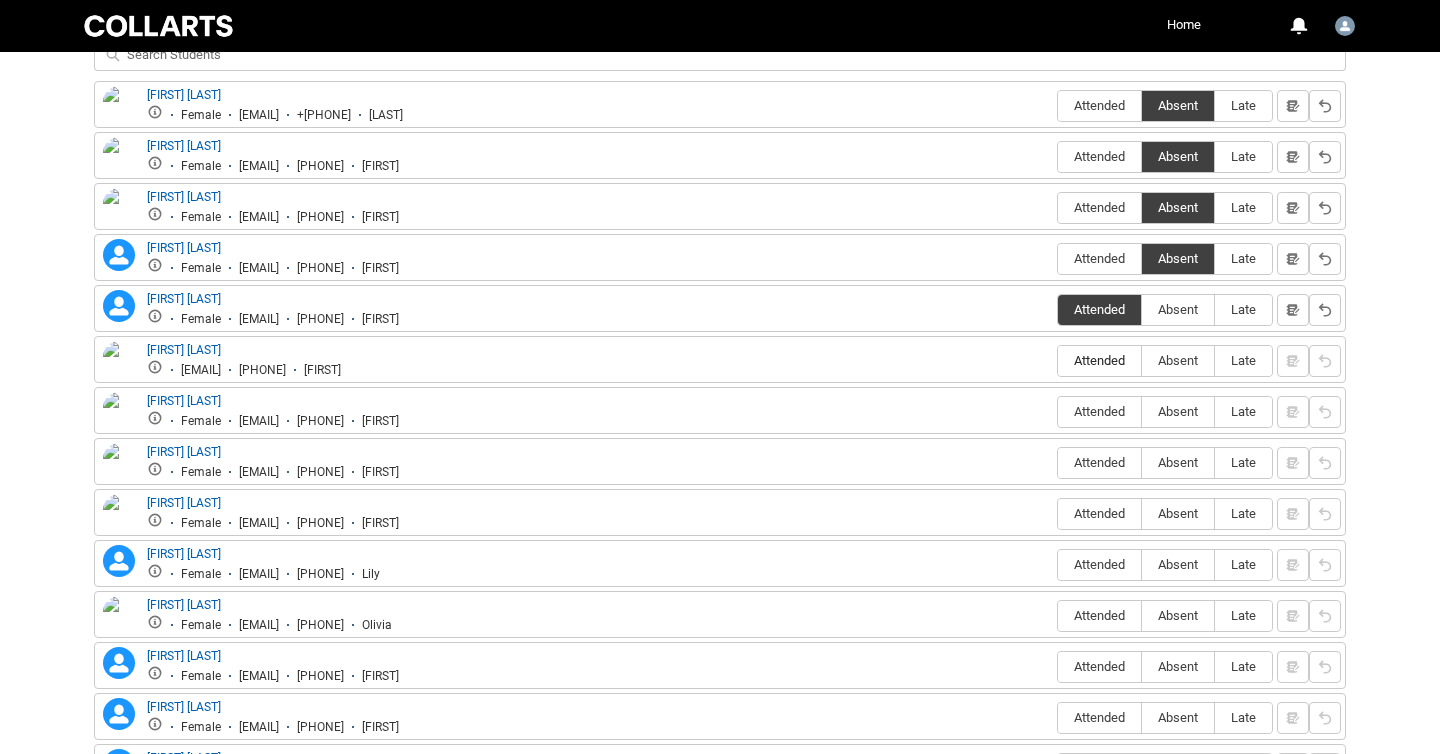 click on "Attended" at bounding box center (1099, 360) 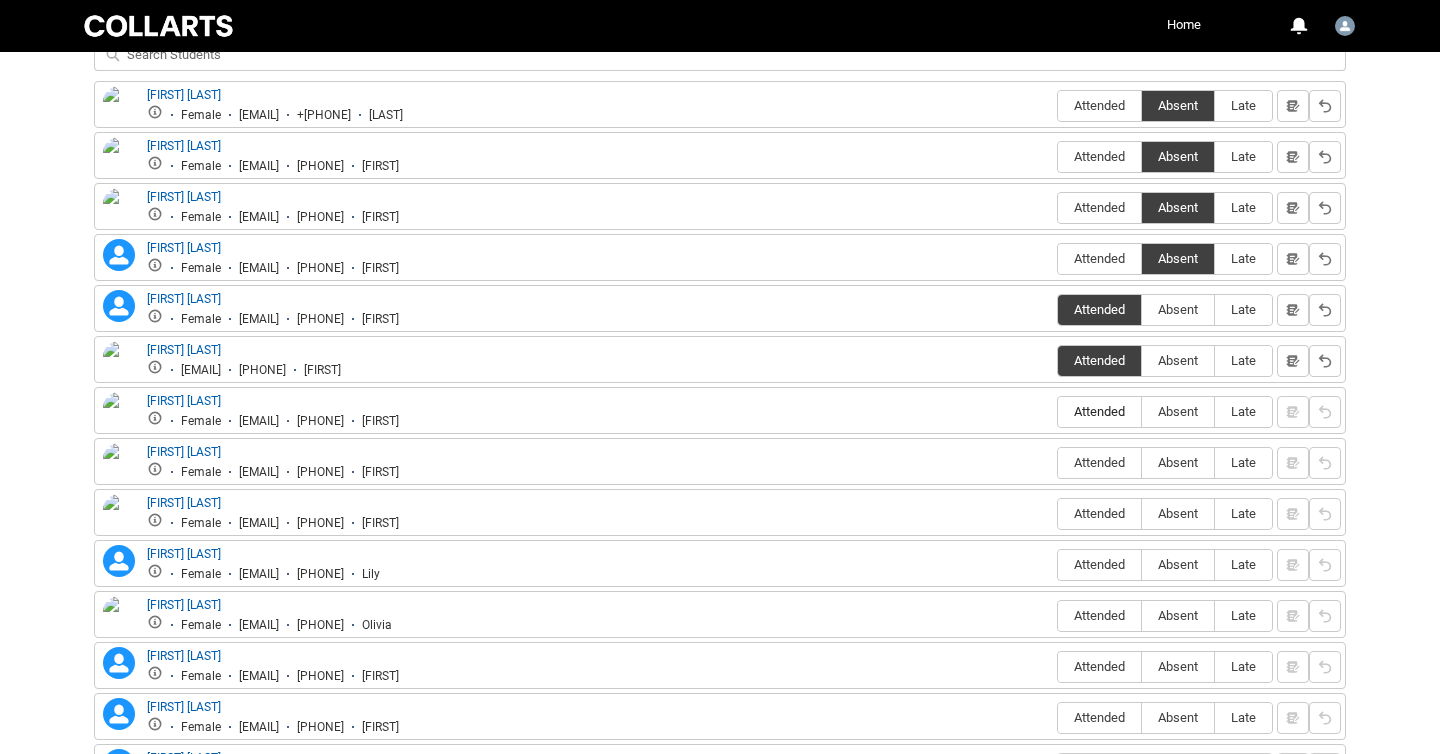 click on "Attended" at bounding box center (1099, 411) 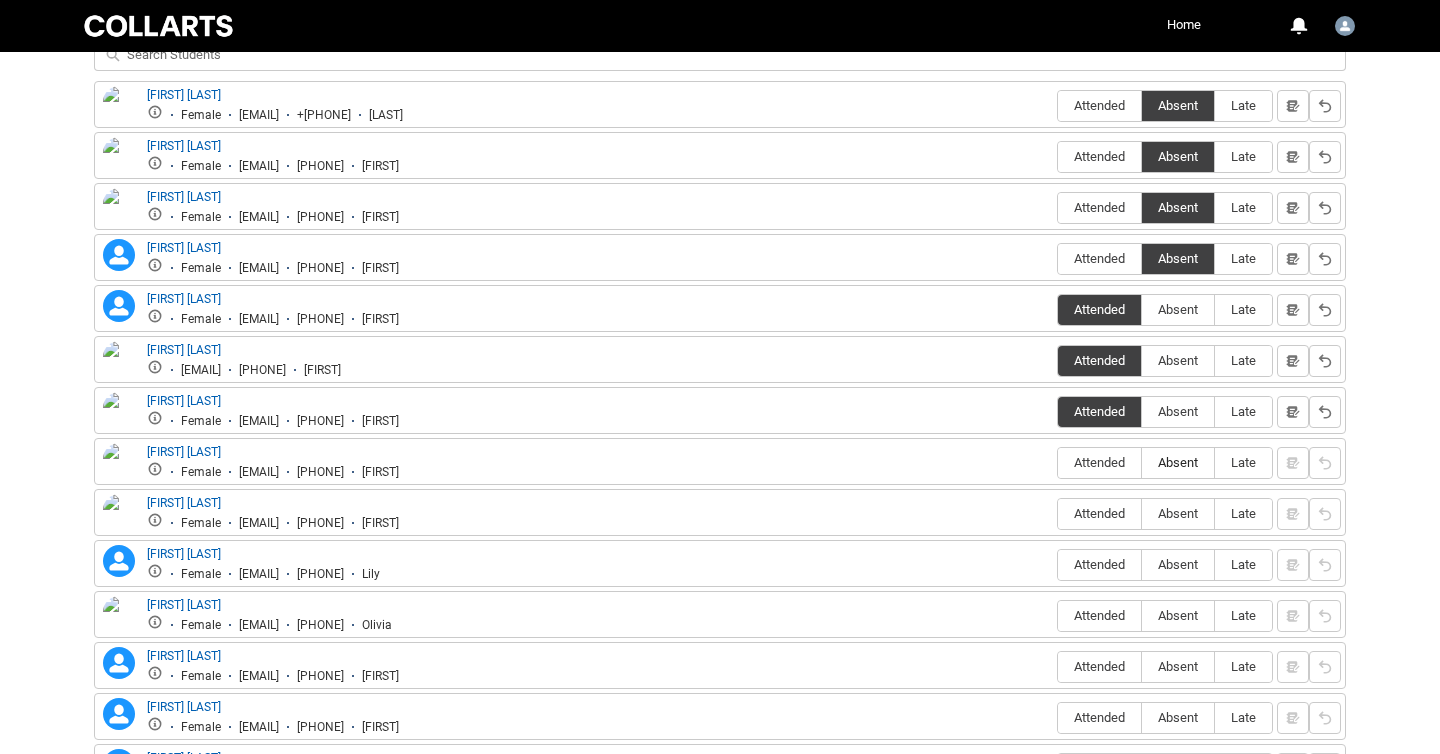click on "Absent" at bounding box center (1178, 462) 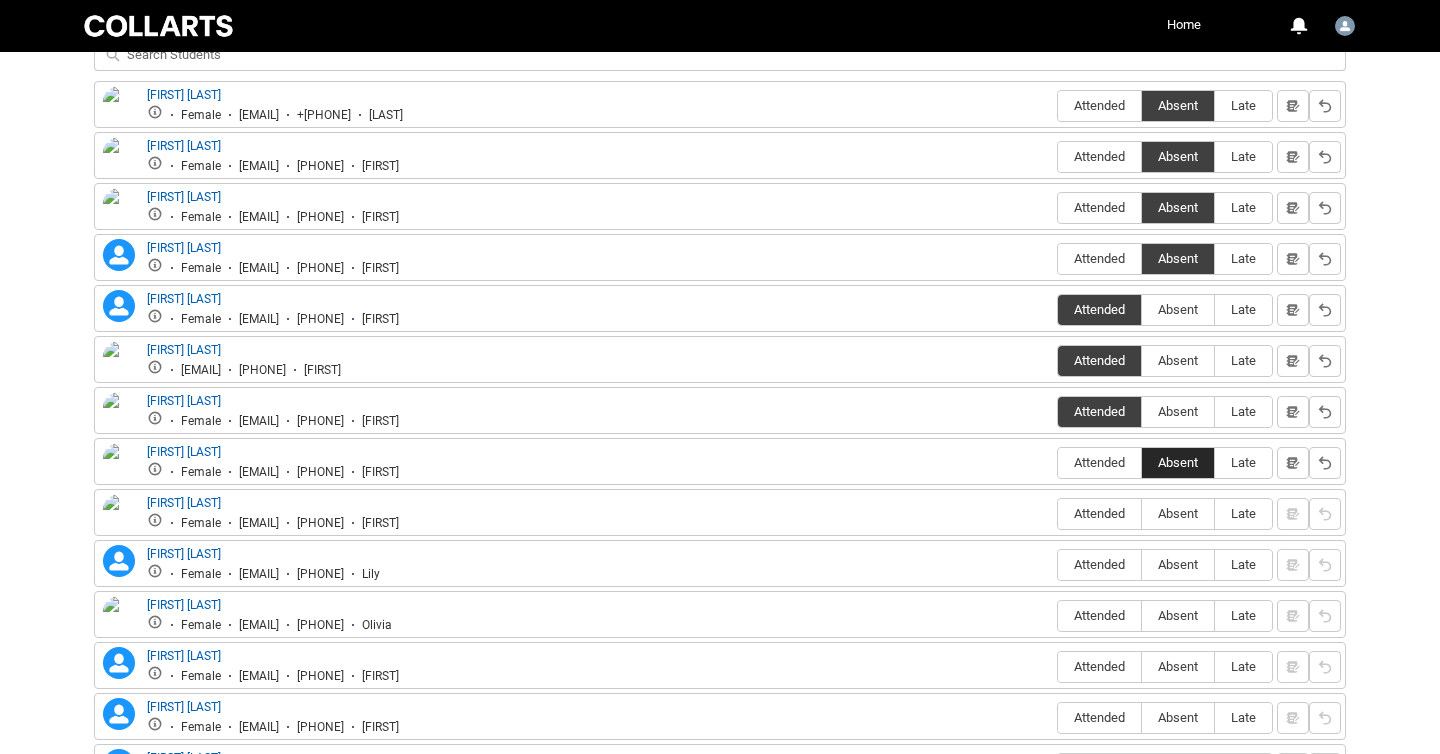 scroll, scrollTop: 911, scrollLeft: 0, axis: vertical 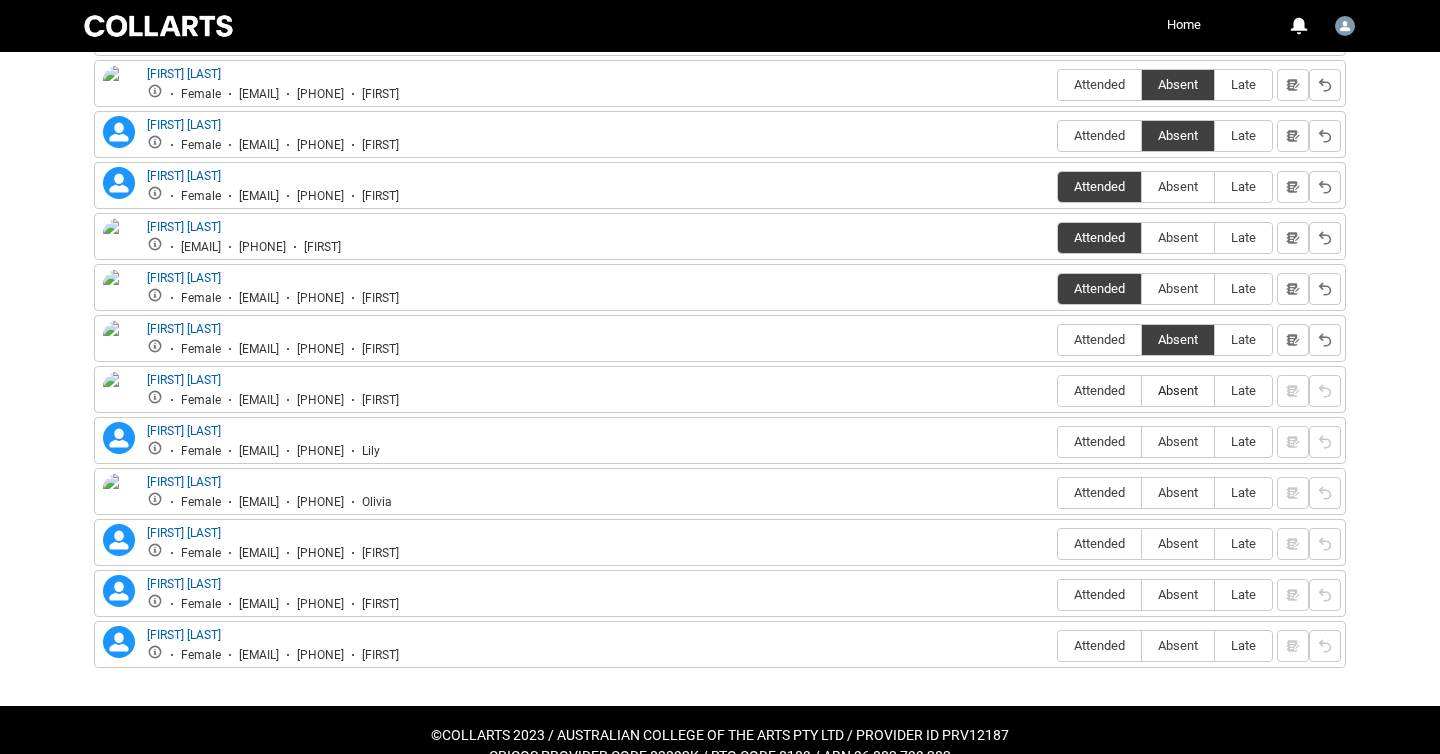 click on "Absent" at bounding box center [1178, 390] 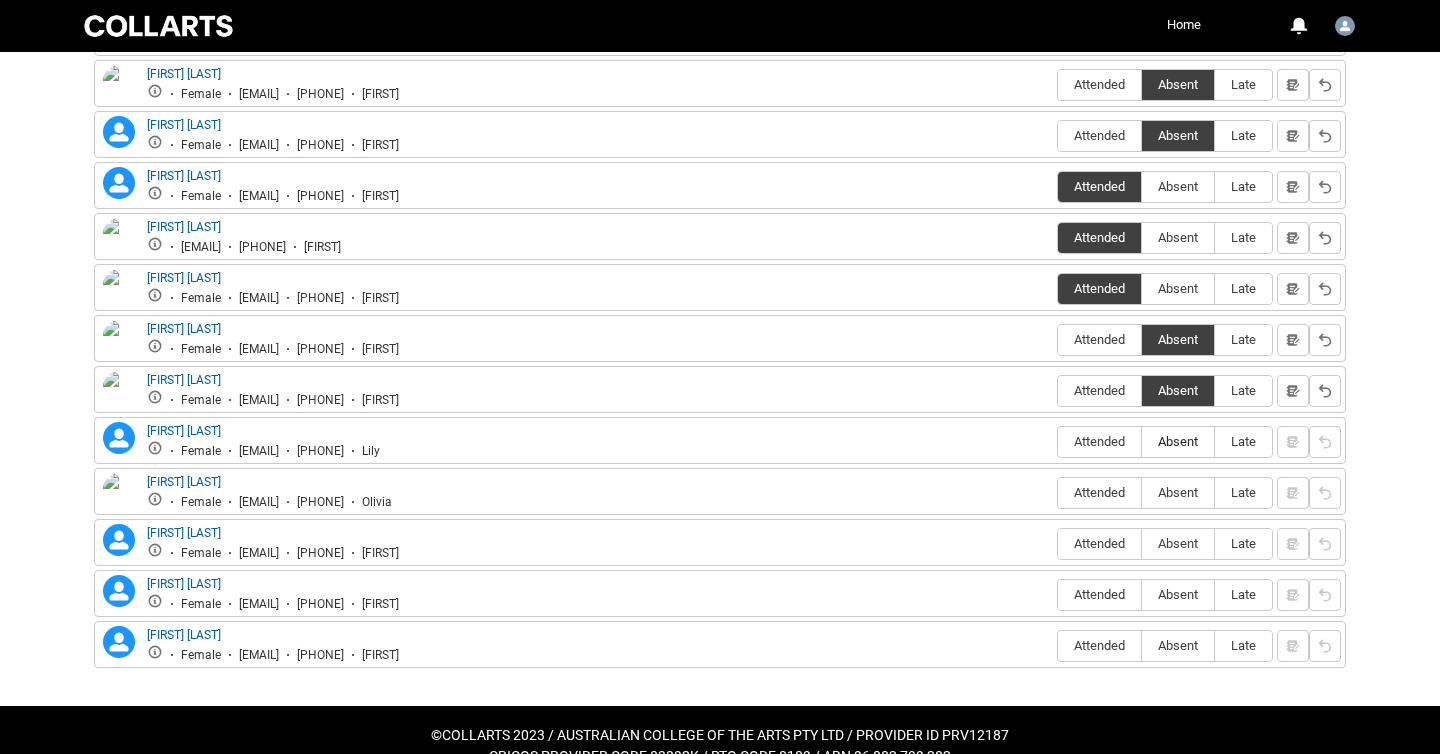 click on "Absent" at bounding box center (1178, 441) 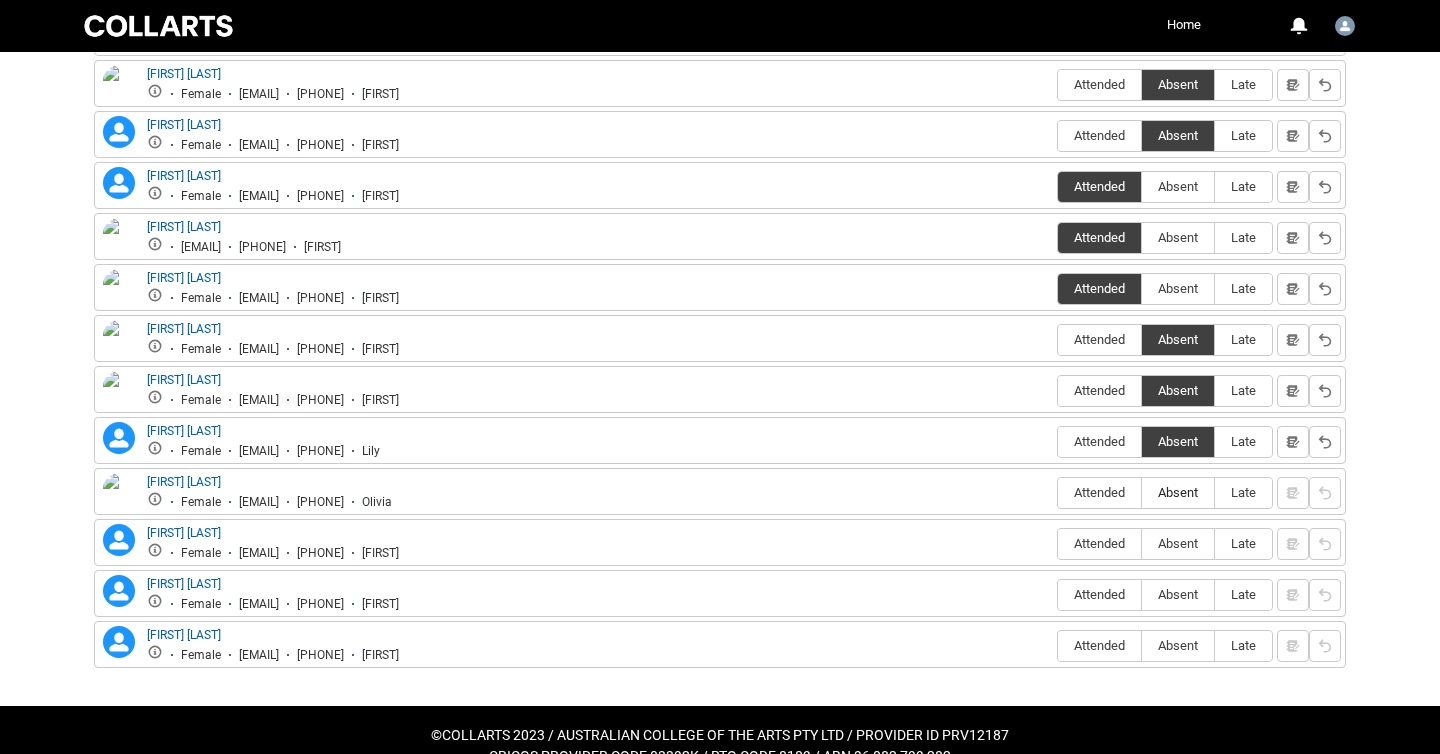 click on "Absent" at bounding box center [1178, 492] 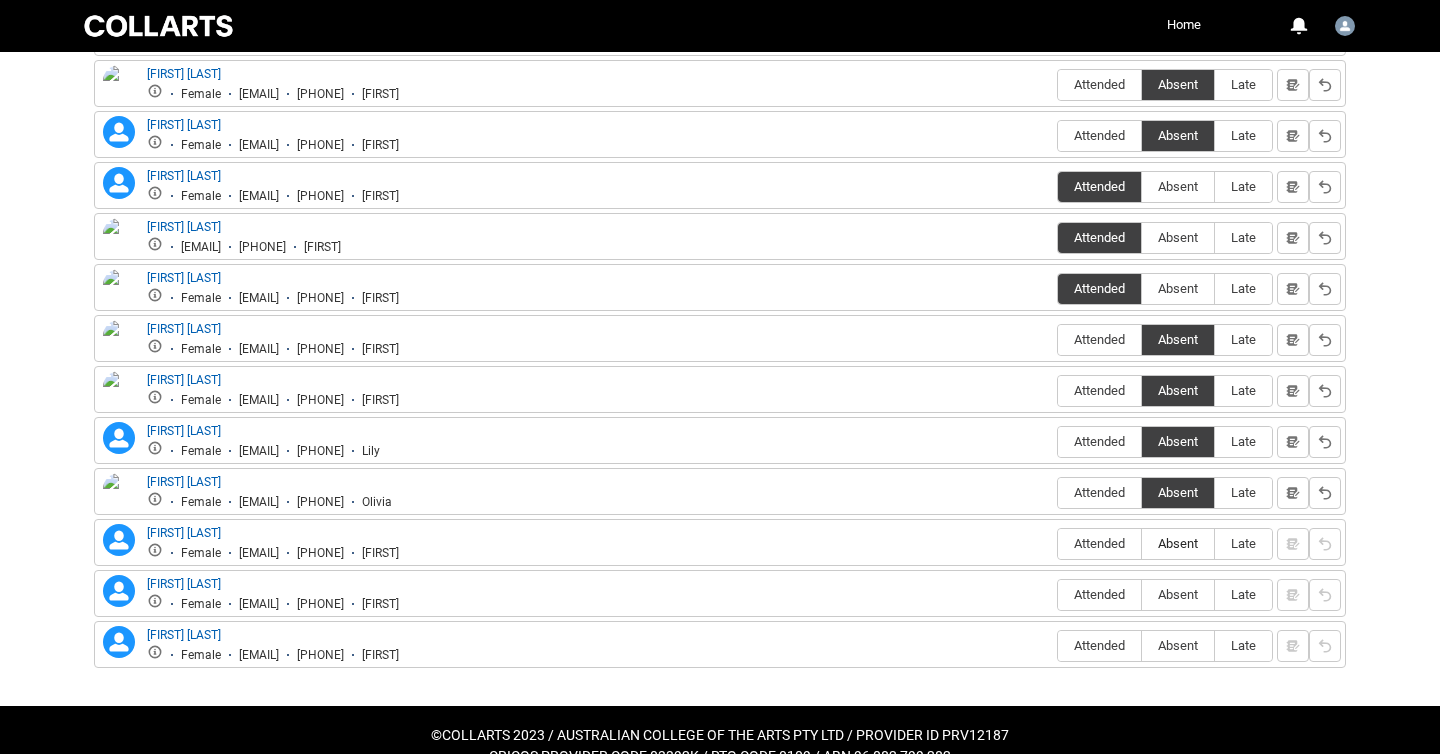 click on "Absent" at bounding box center [1178, 543] 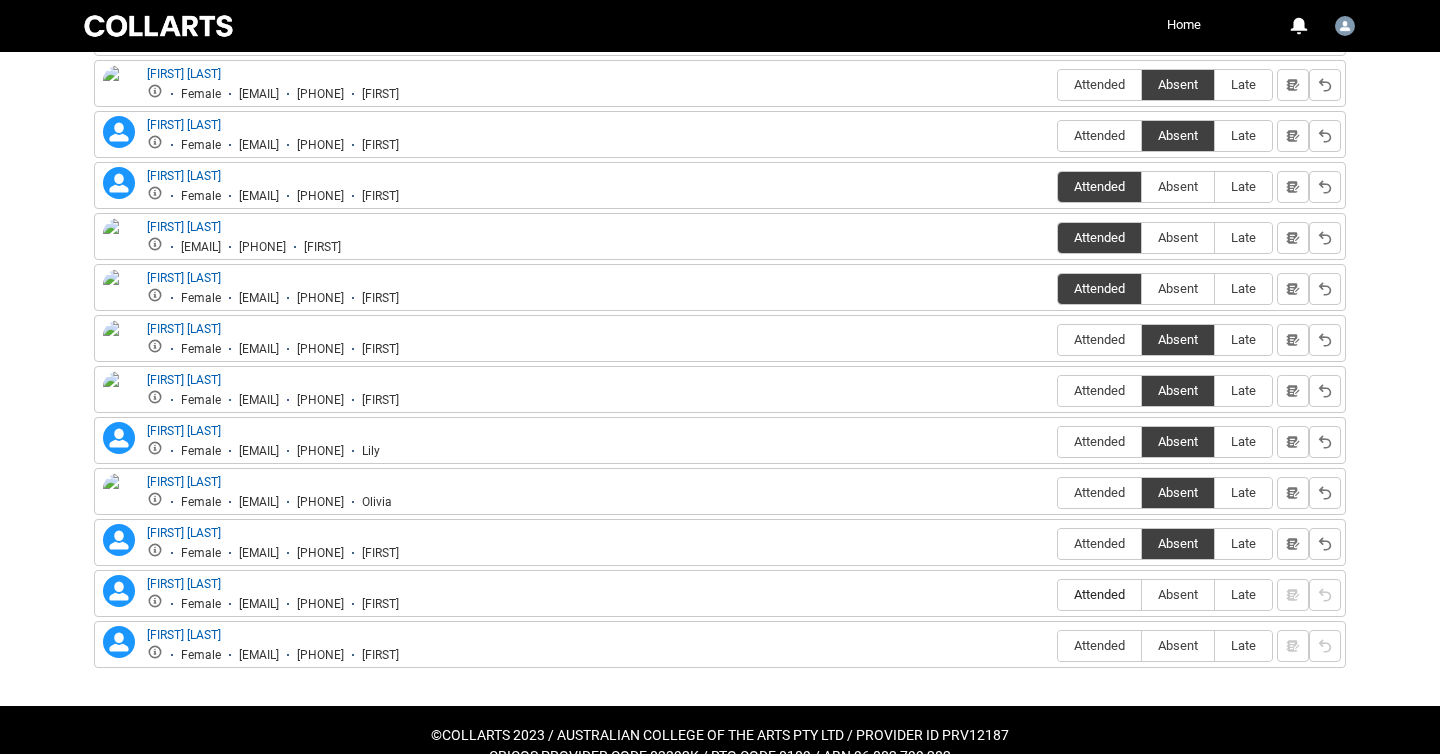 click on "Attended" at bounding box center [1099, 594] 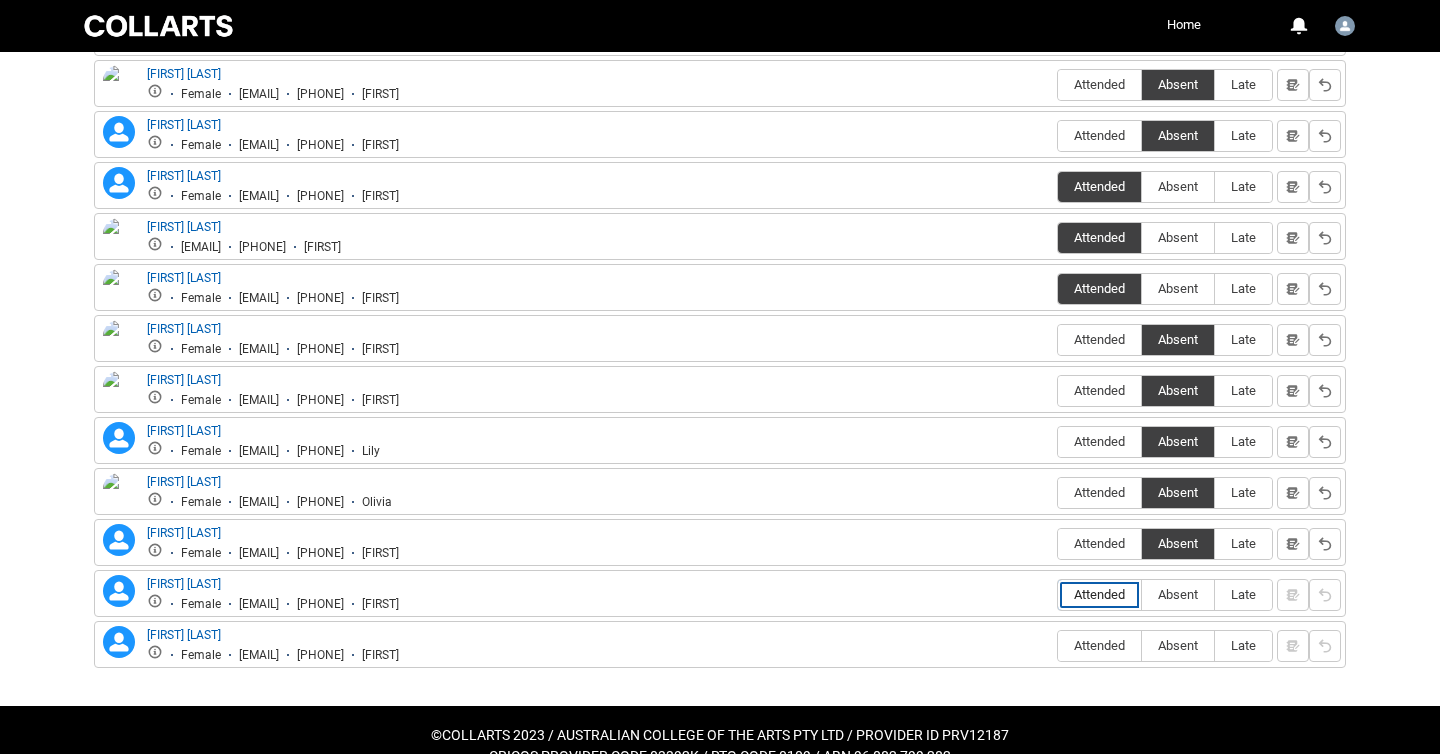click on "Attended" at bounding box center [1057, 594] 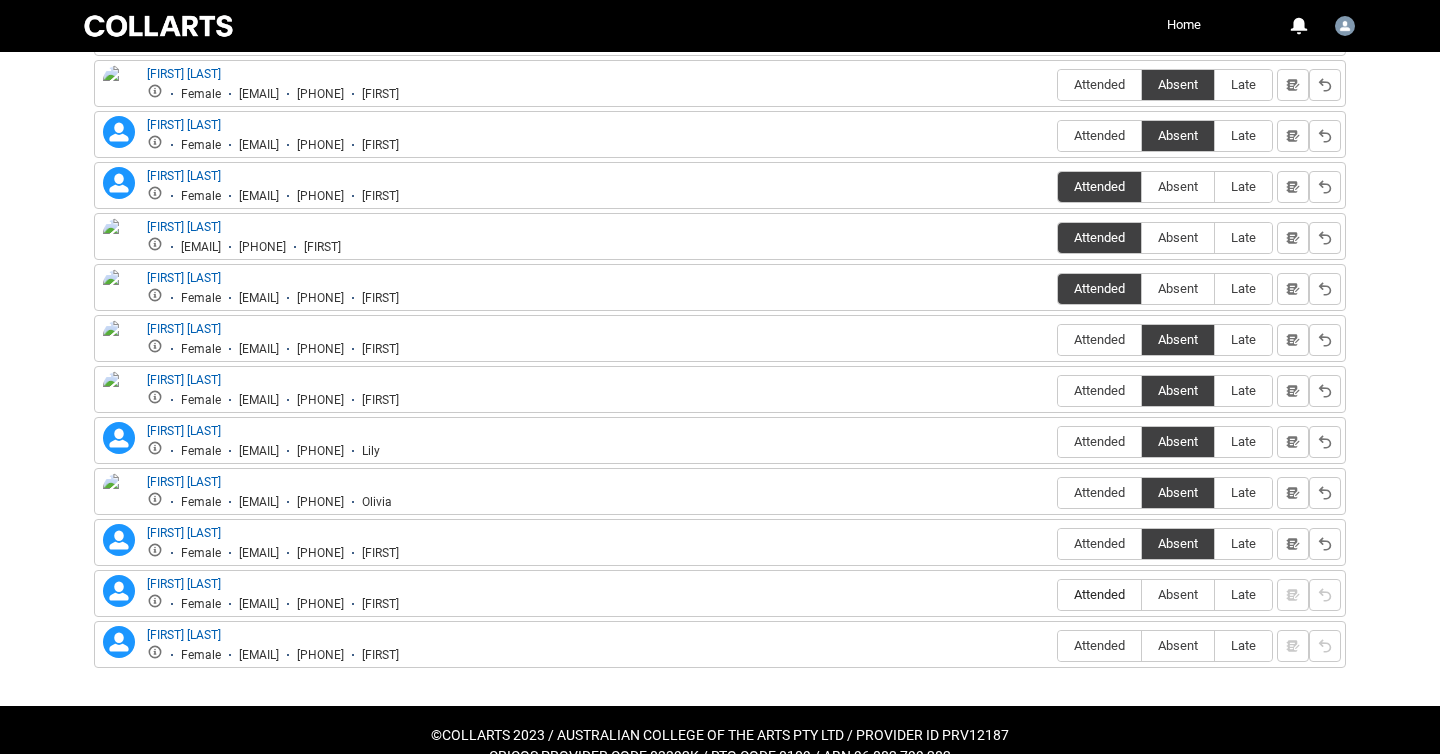 type on "Attended" 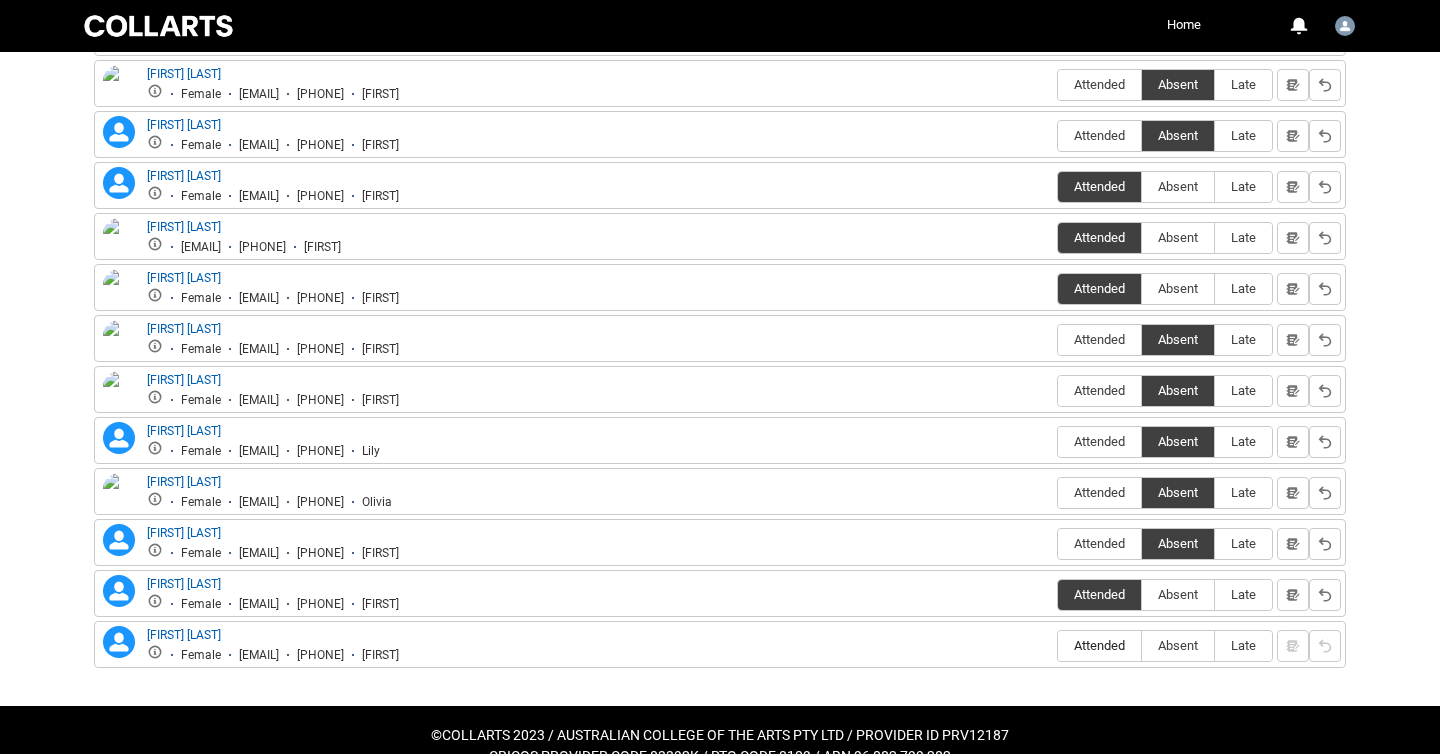 click on "Attended" at bounding box center (1099, 645) 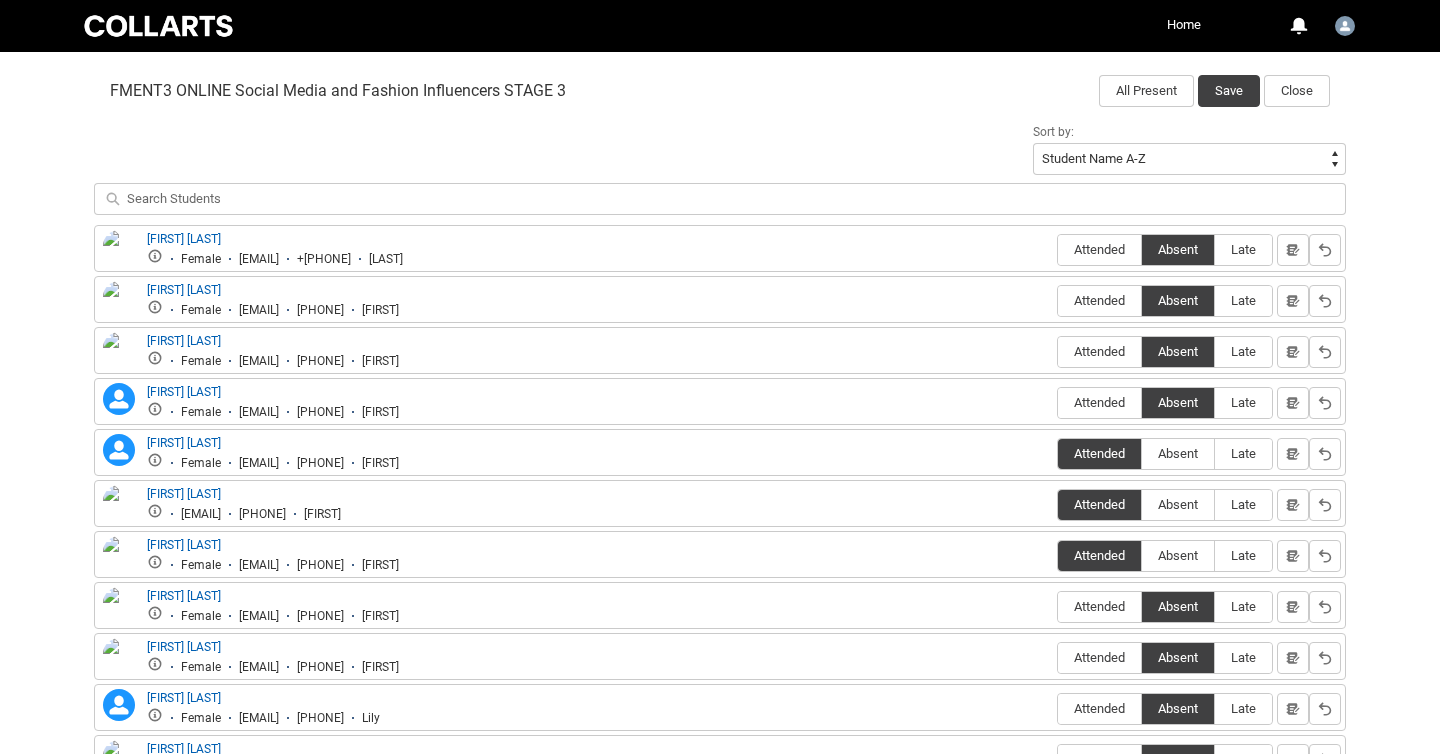 scroll, scrollTop: 598, scrollLeft: 0, axis: vertical 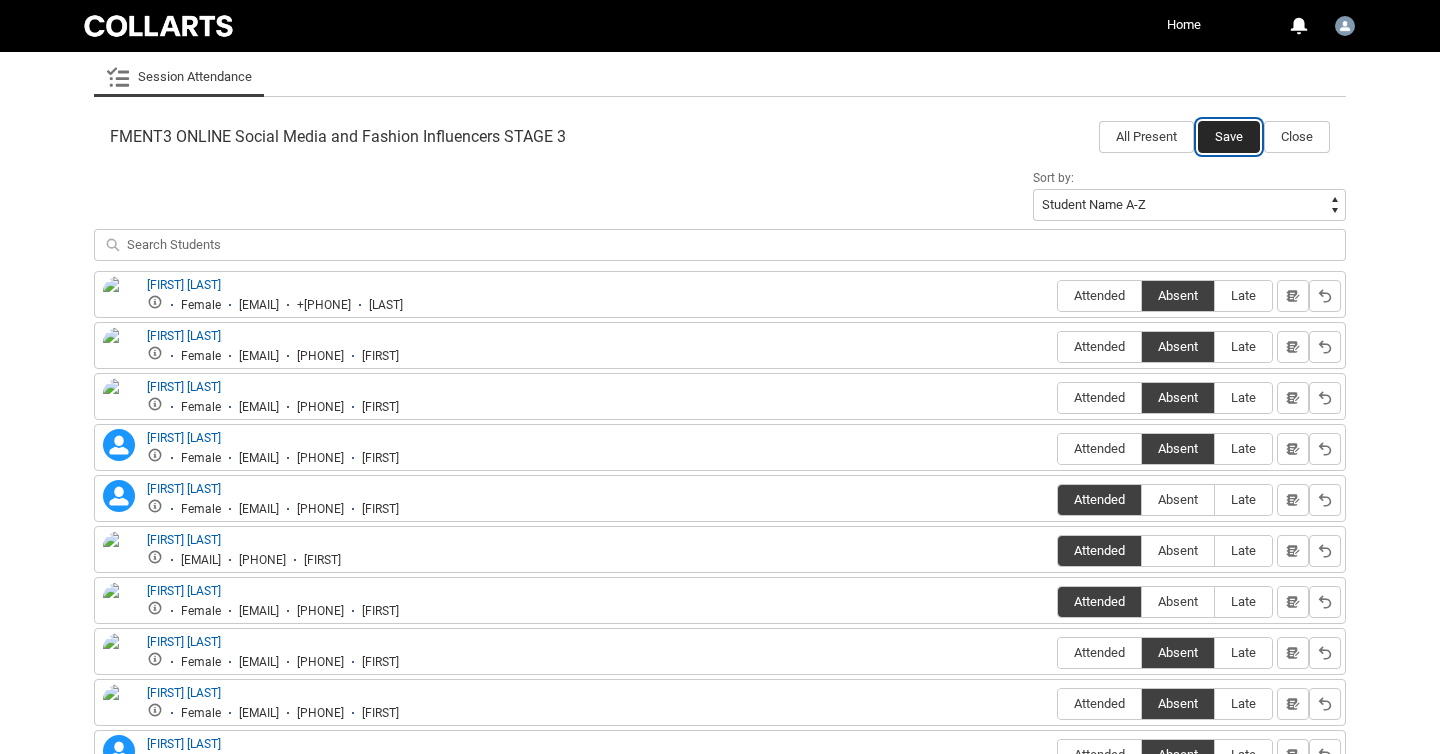 click on "Save" at bounding box center [1229, 137] 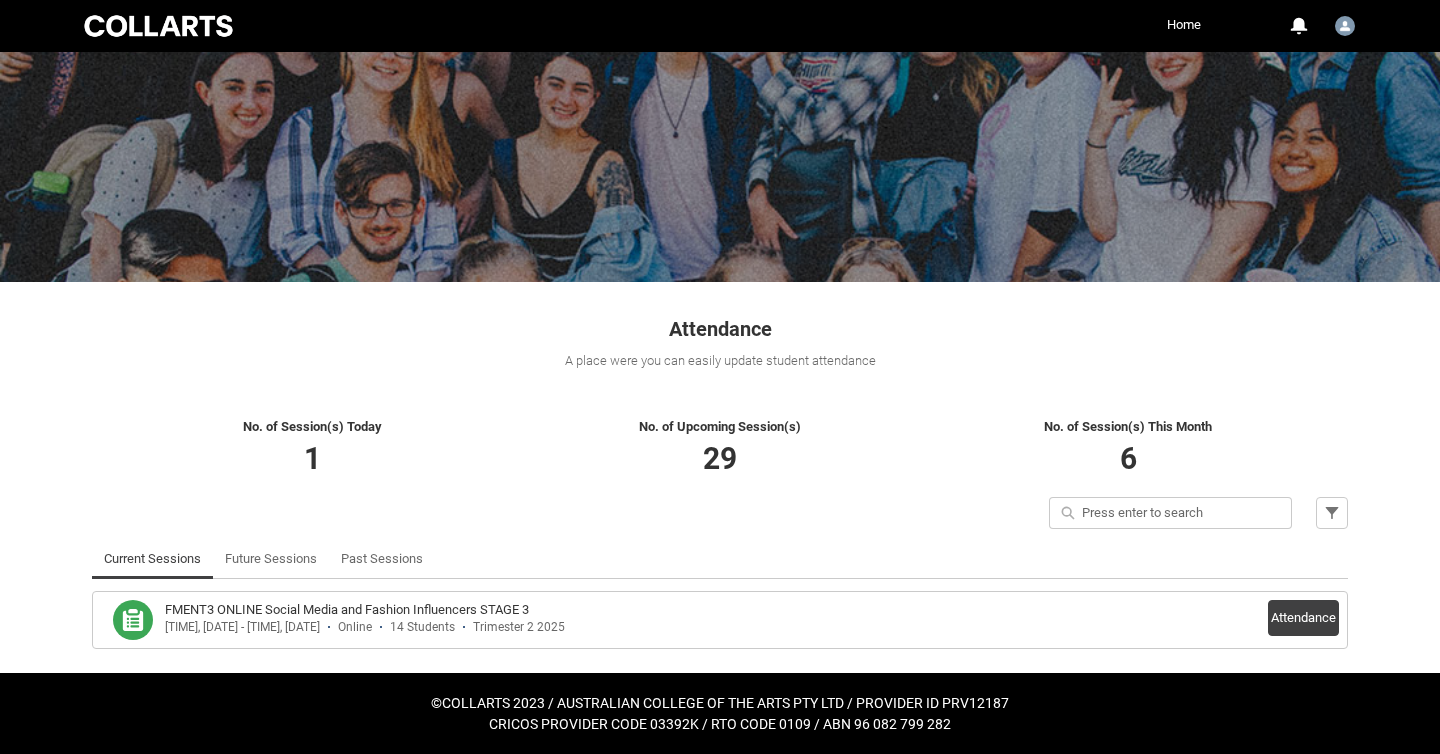 scroll, scrollTop: 92, scrollLeft: 0, axis: vertical 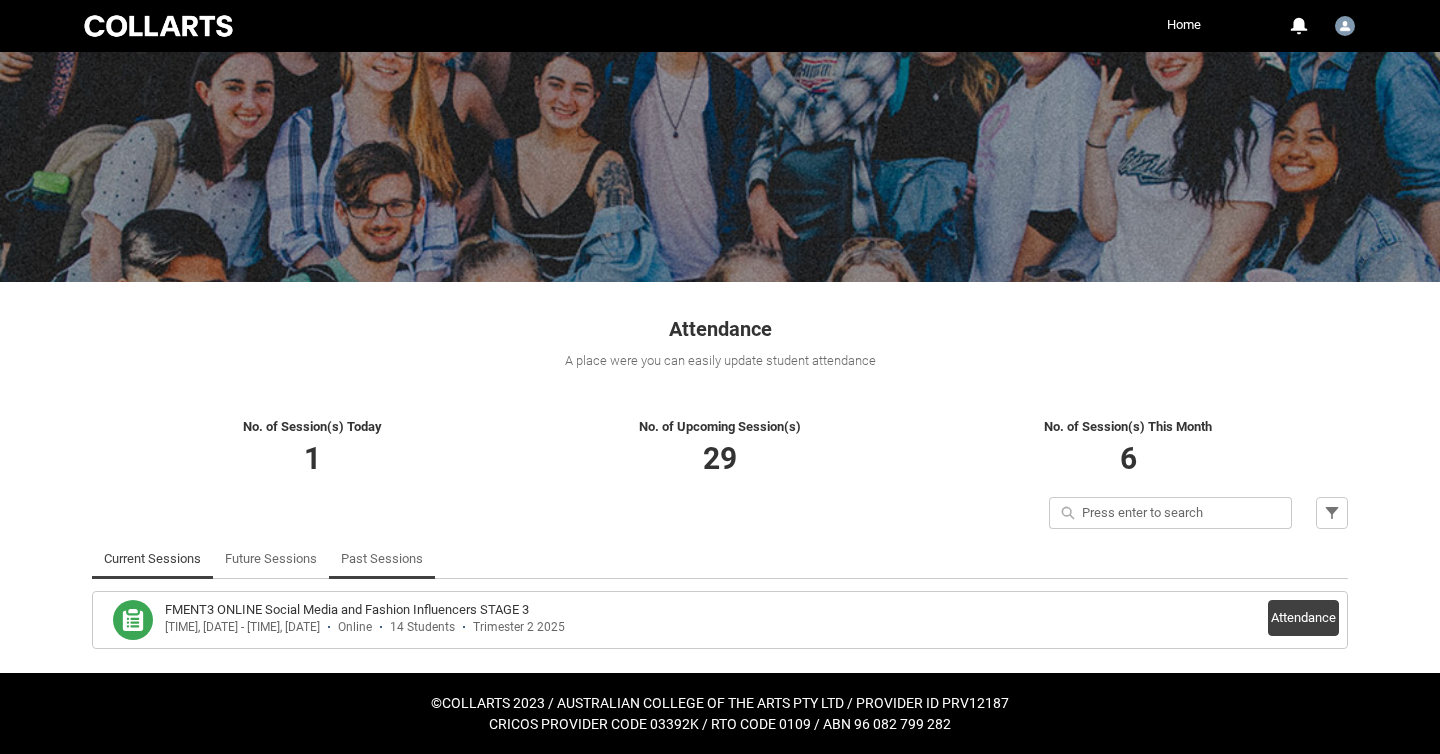 click on "Past Sessions" at bounding box center [382, 559] 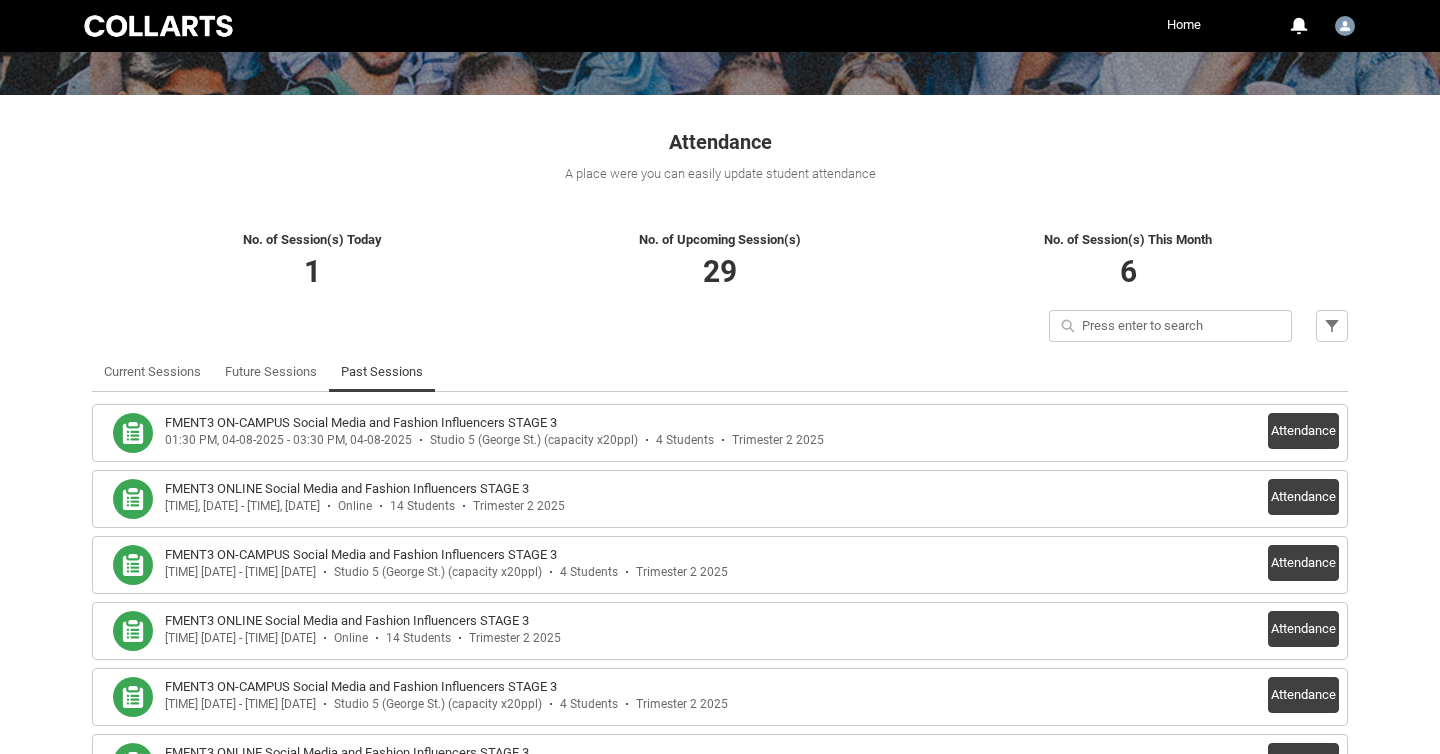 scroll, scrollTop: 281, scrollLeft: 0, axis: vertical 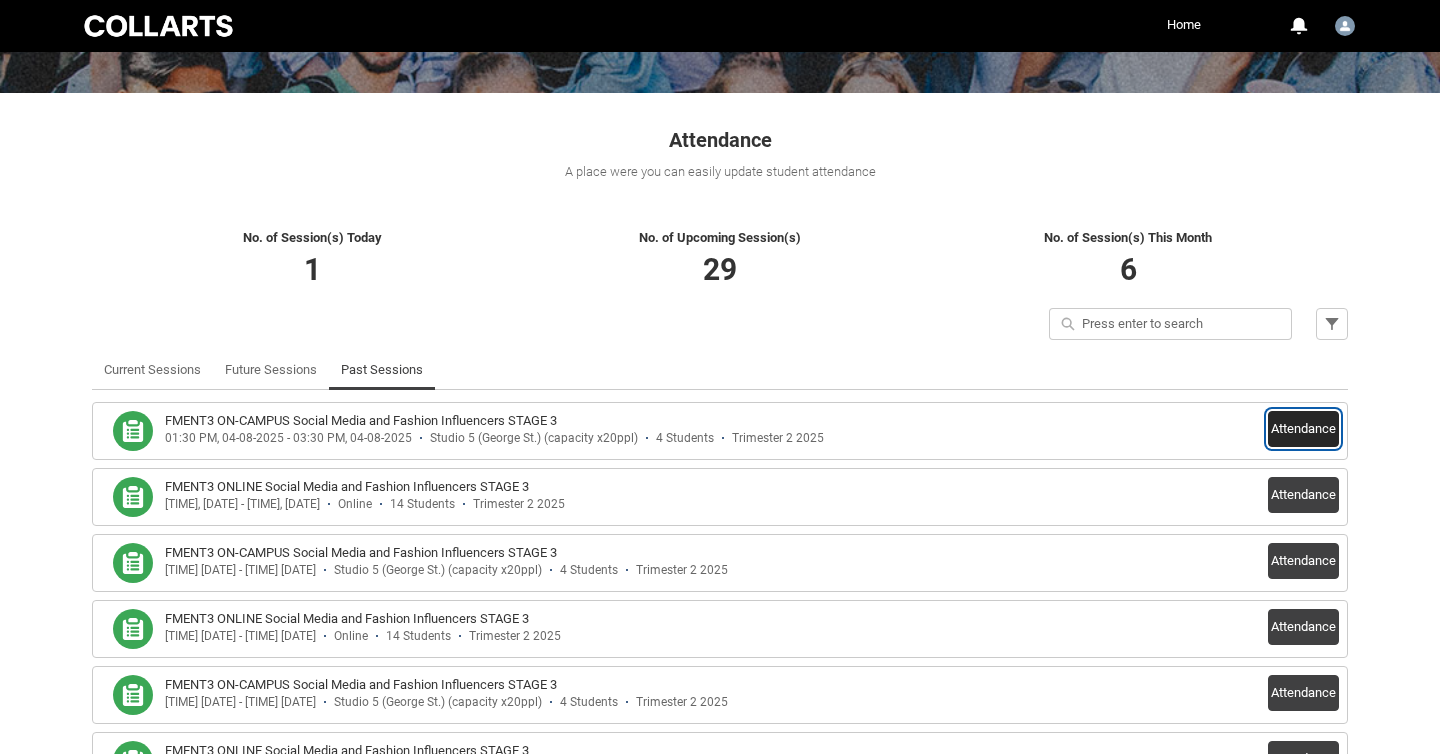 click on "Attendance" at bounding box center (1303, 429) 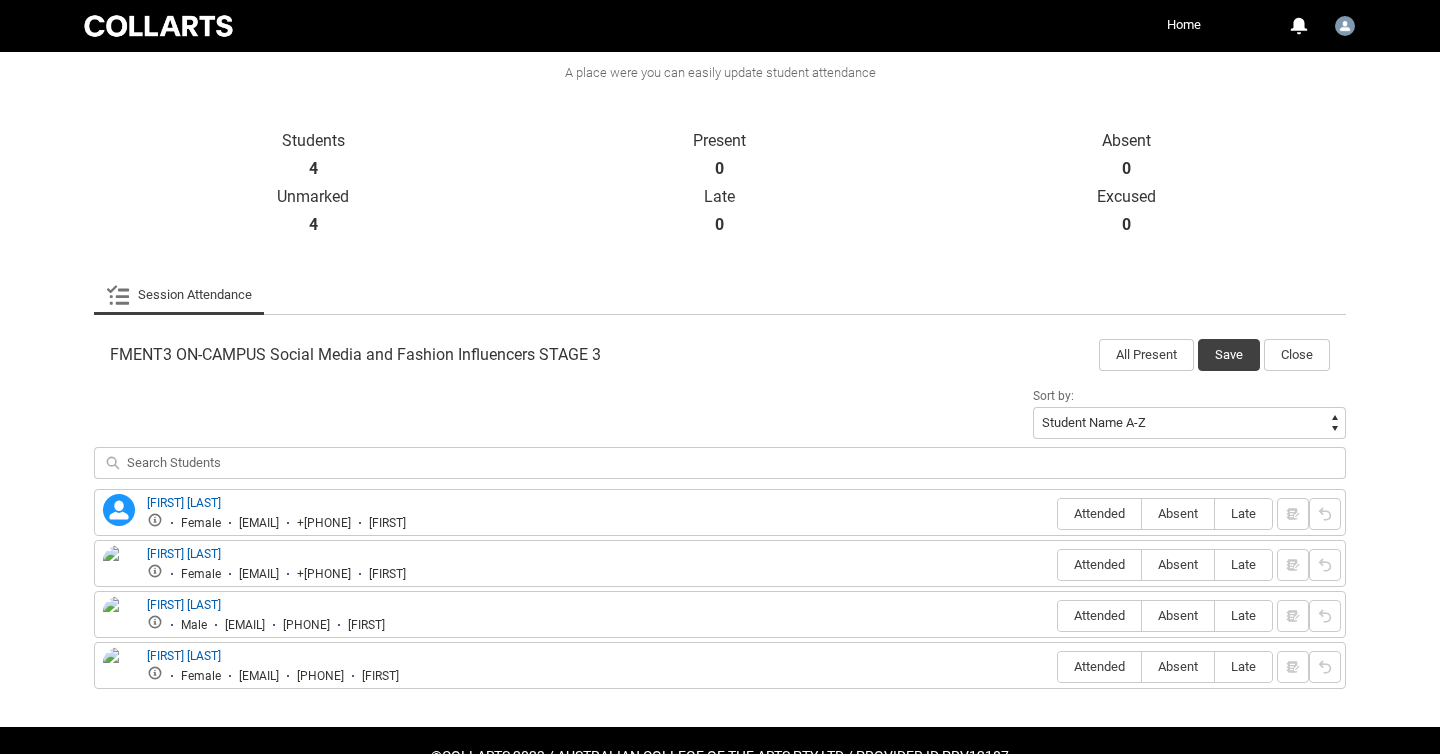 scroll, scrollTop: 429, scrollLeft: 0, axis: vertical 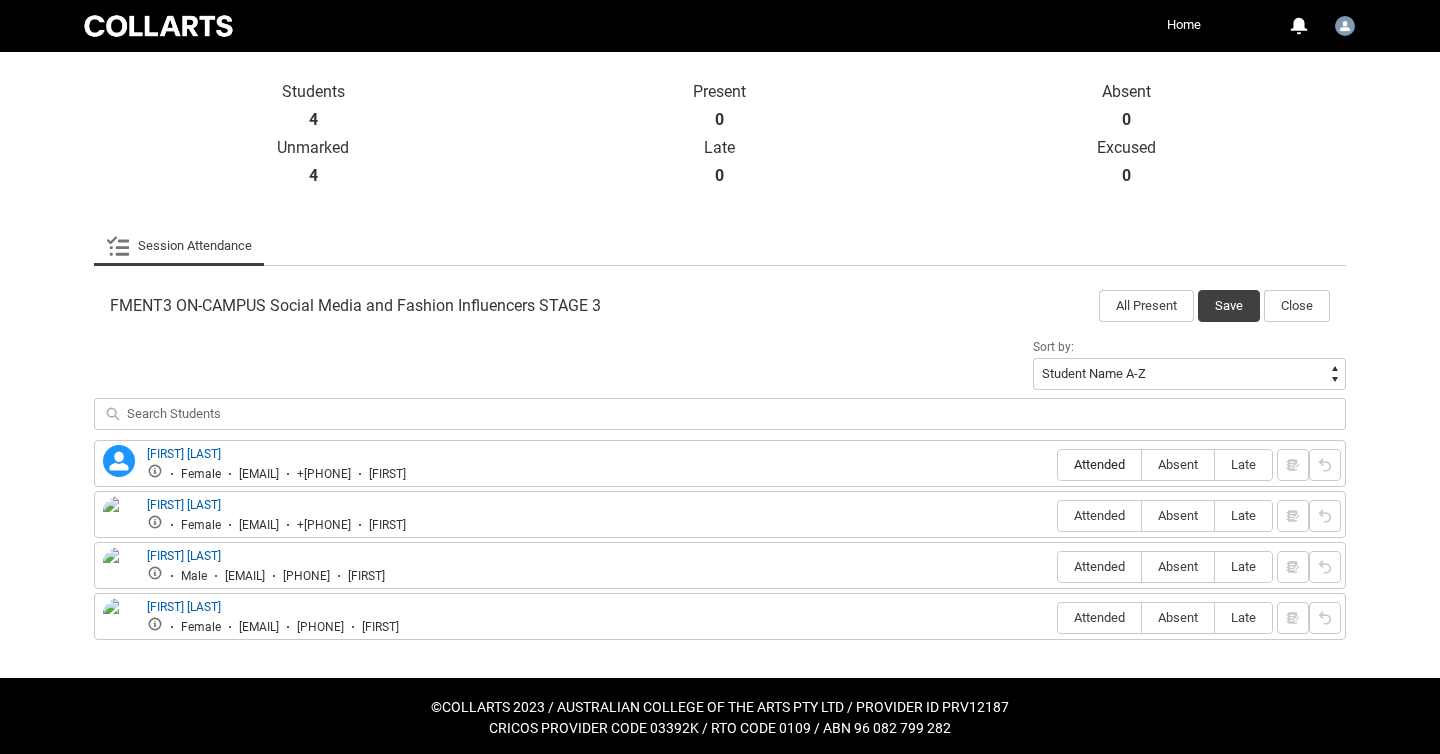 click on "Attended" at bounding box center [1099, 464] 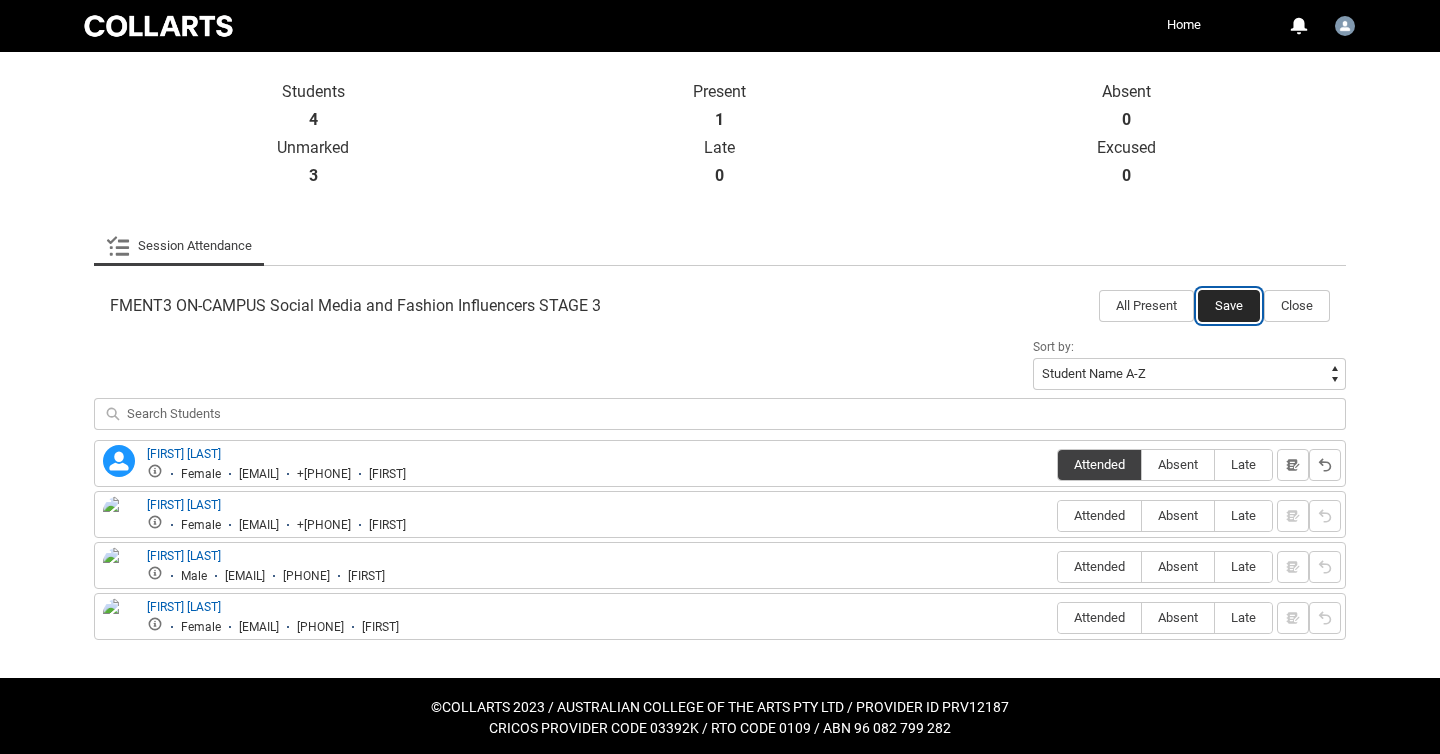 click on "Save" at bounding box center [1229, 306] 